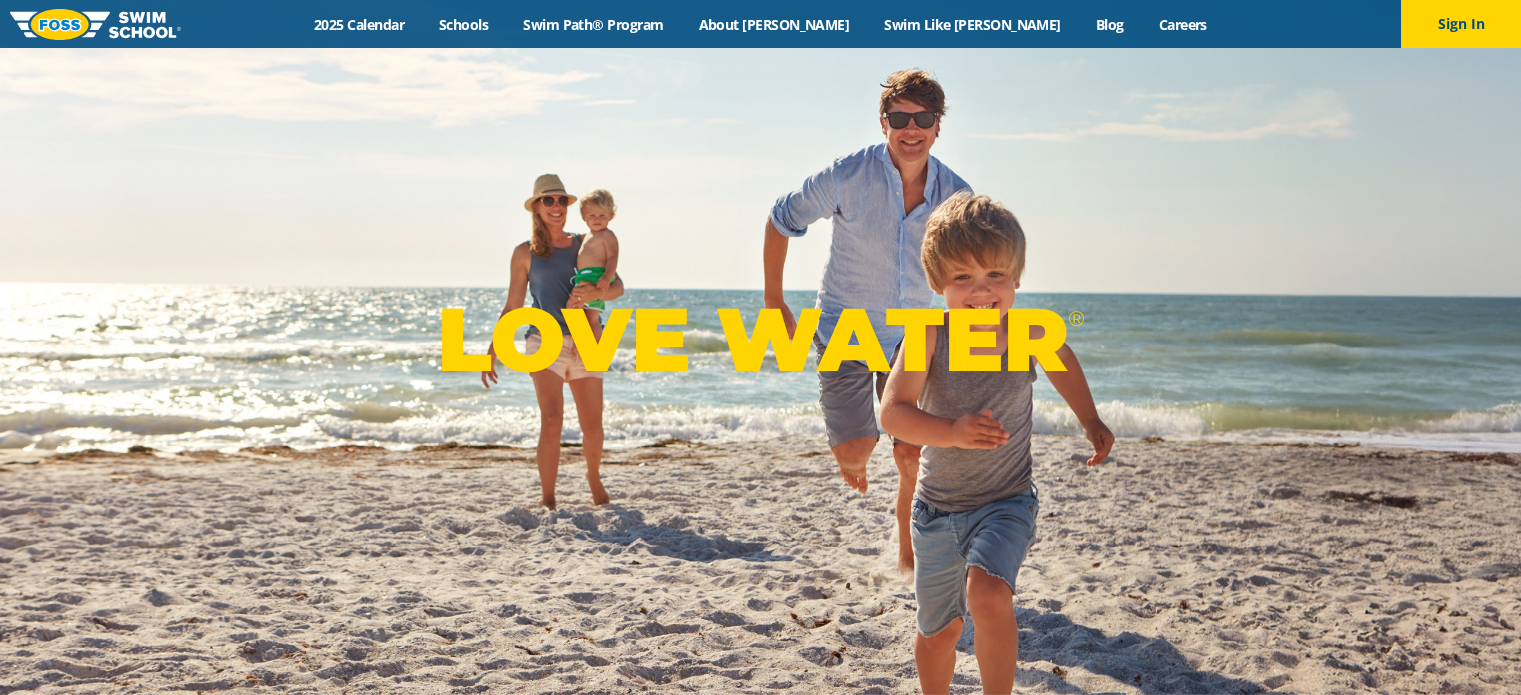 scroll, scrollTop: 0, scrollLeft: 0, axis: both 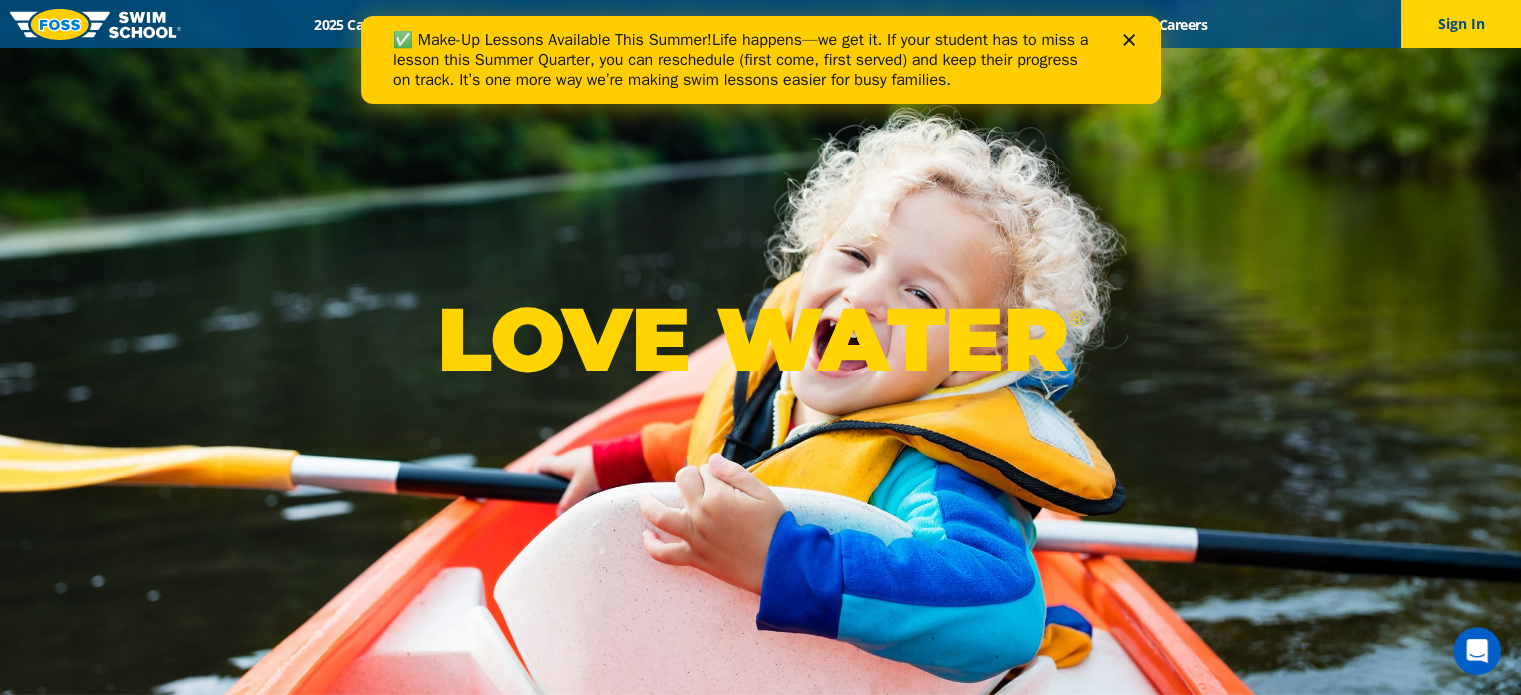click 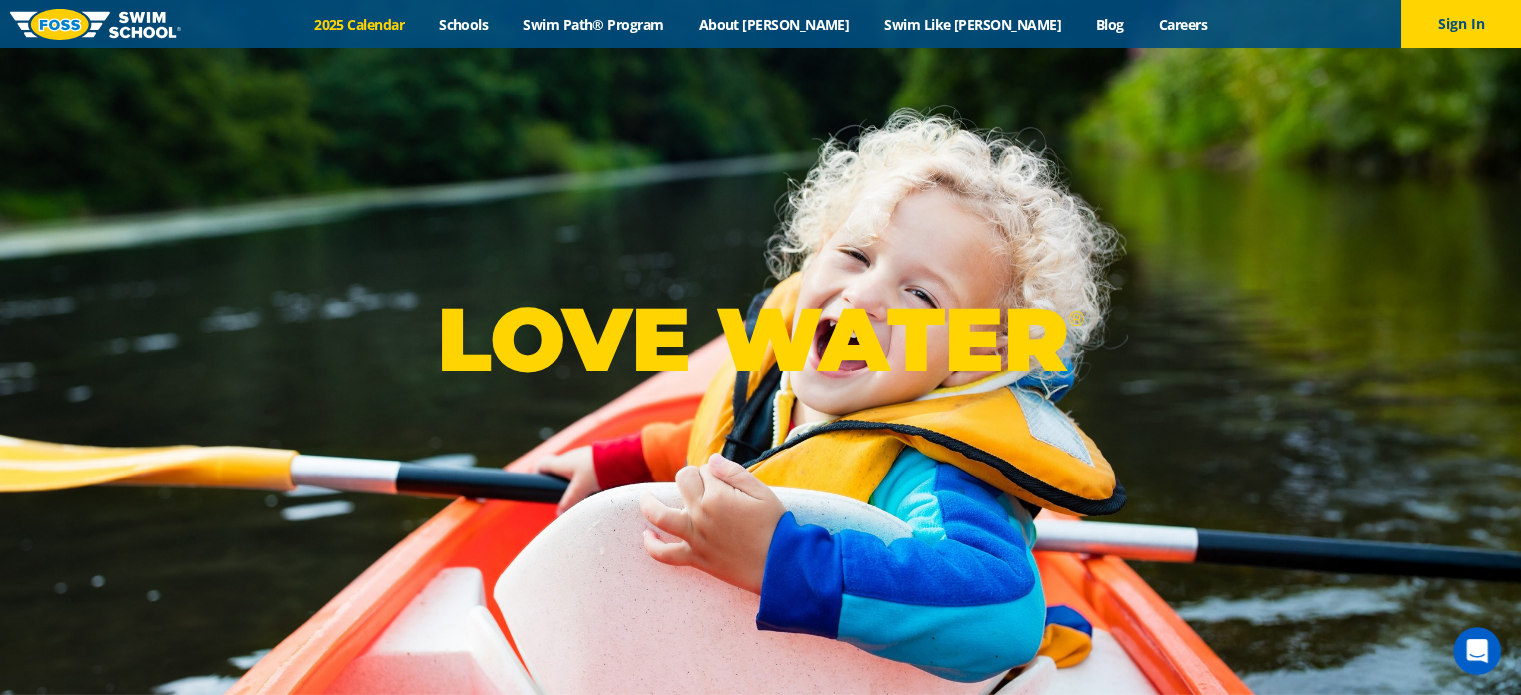 click on "2025 Calendar" at bounding box center (359, 24) 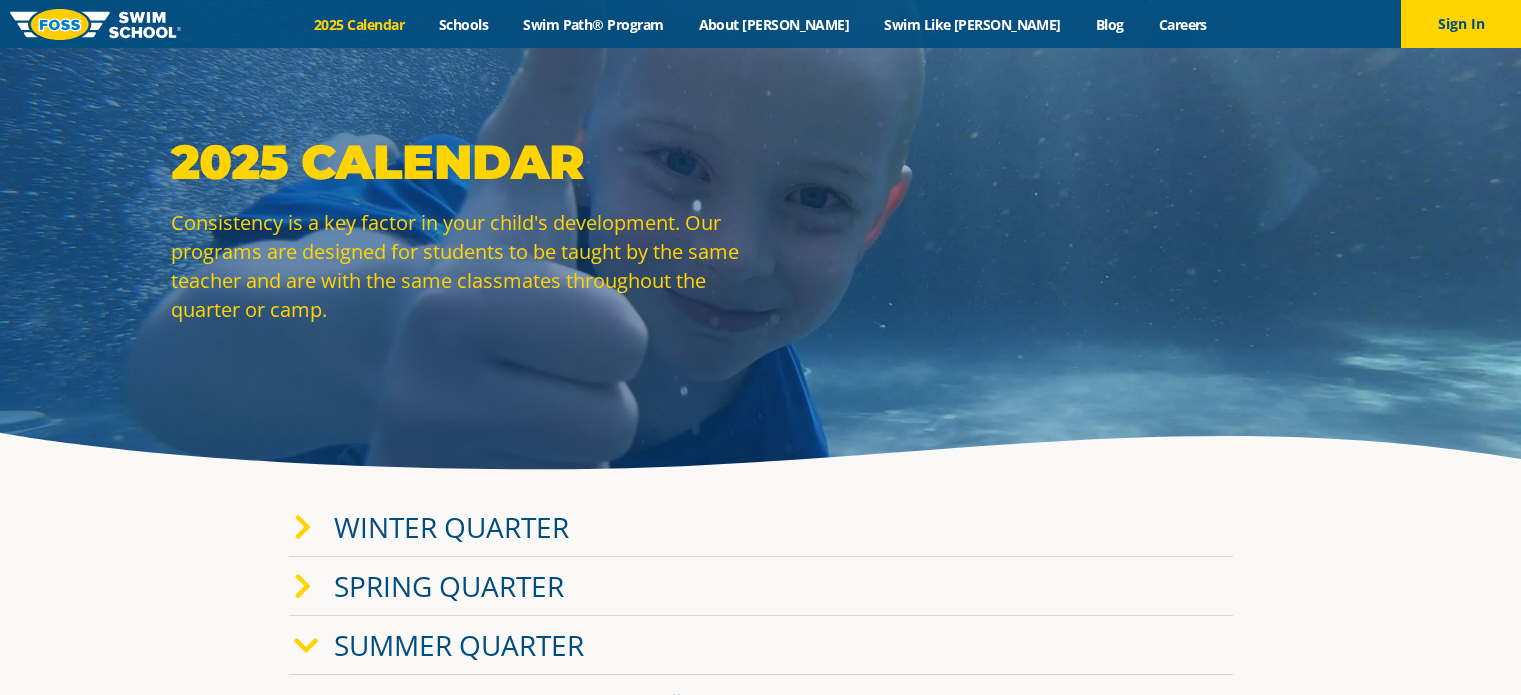 scroll, scrollTop: 200, scrollLeft: 0, axis: vertical 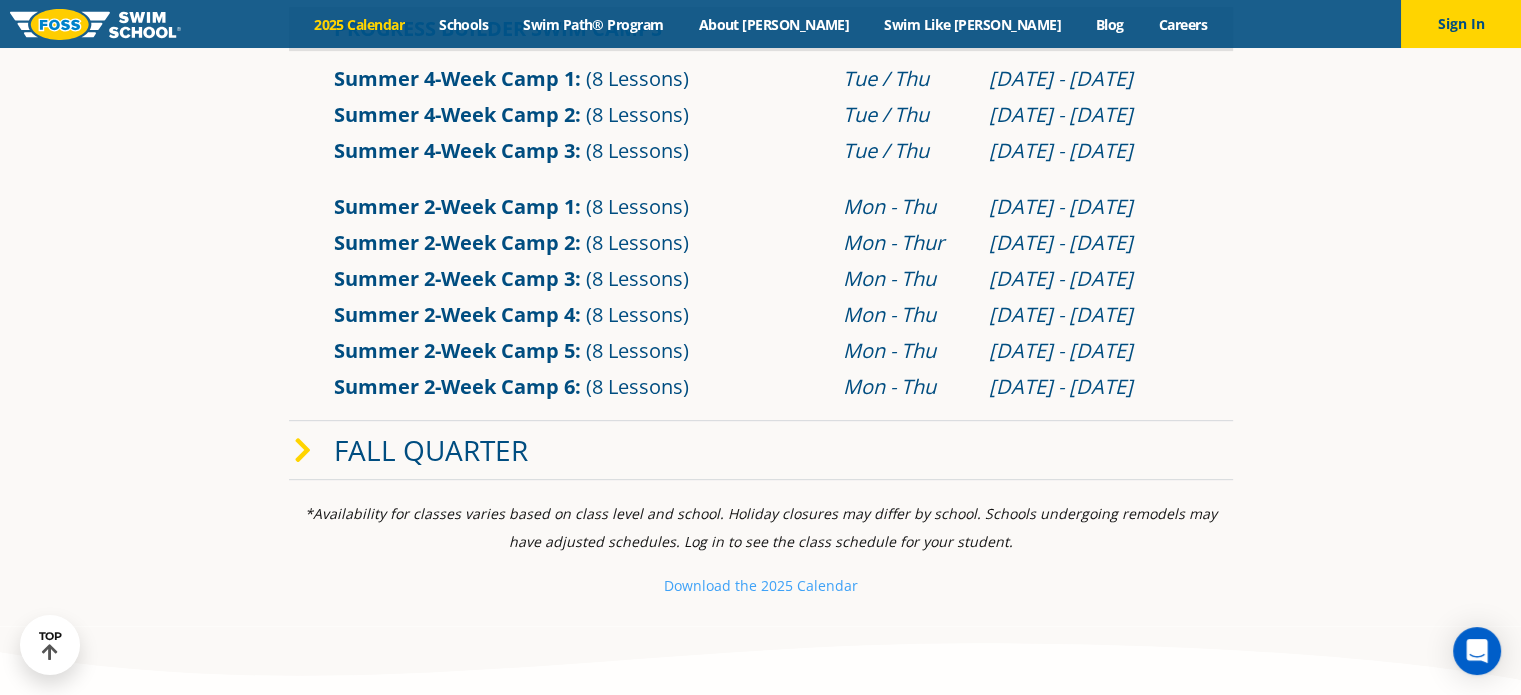 click at bounding box center (303, 451) 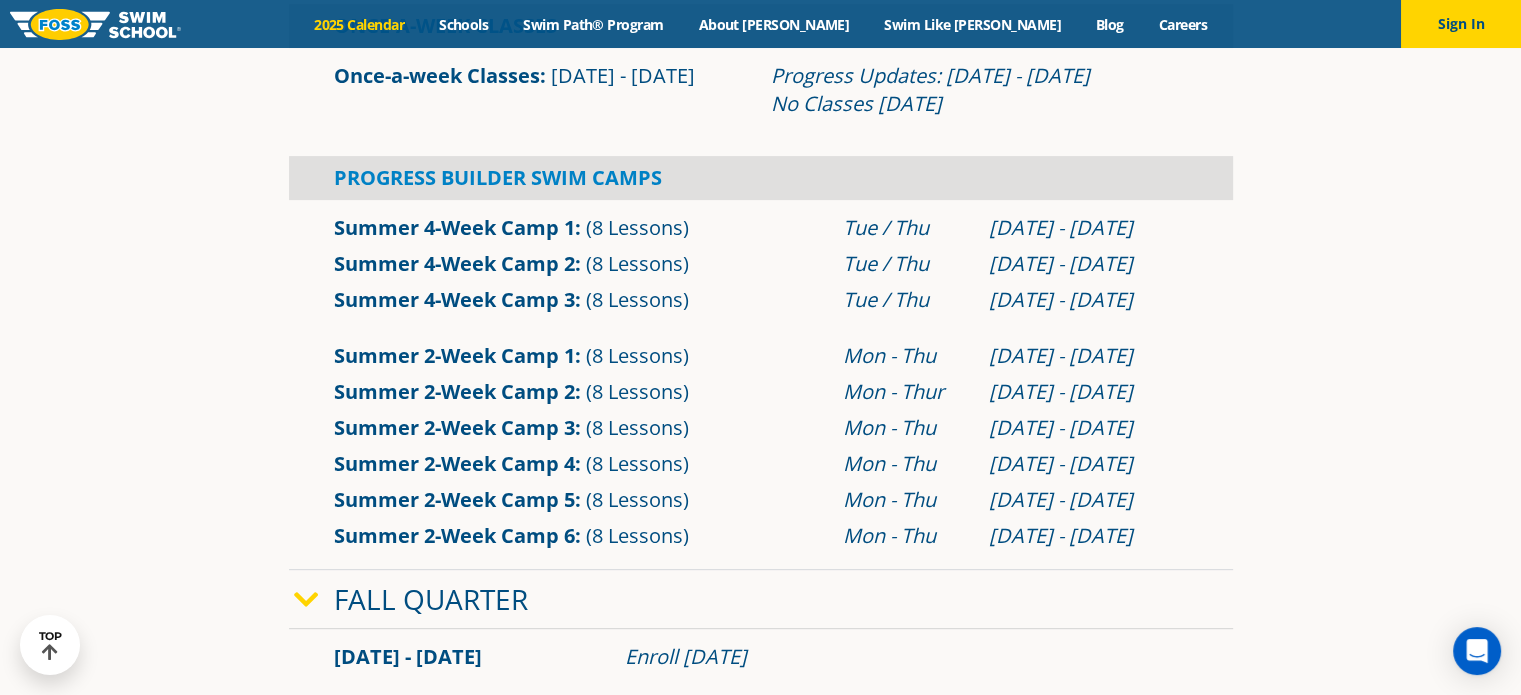scroll, scrollTop: 800, scrollLeft: 0, axis: vertical 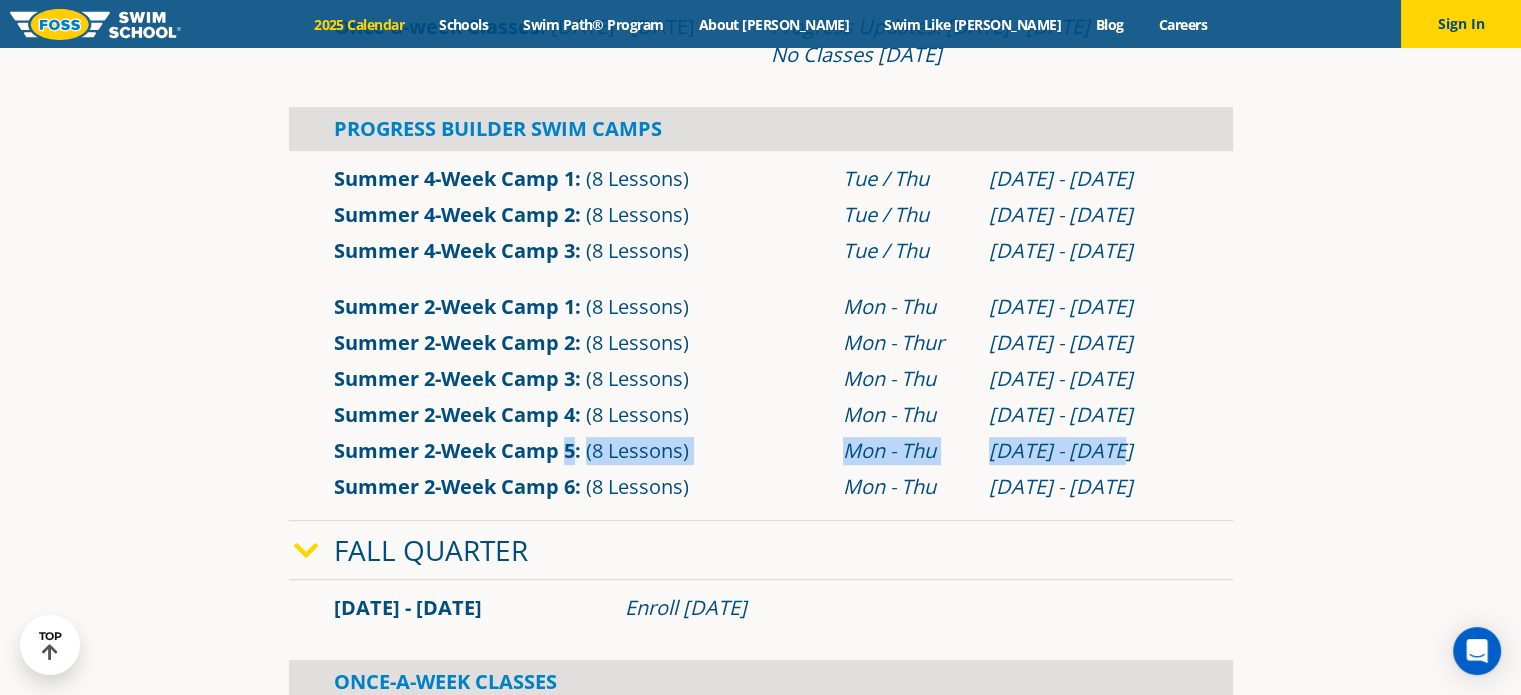 drag, startPoint x: 1144, startPoint y: 446, endPoint x: 562, endPoint y: 443, distance: 582.00775 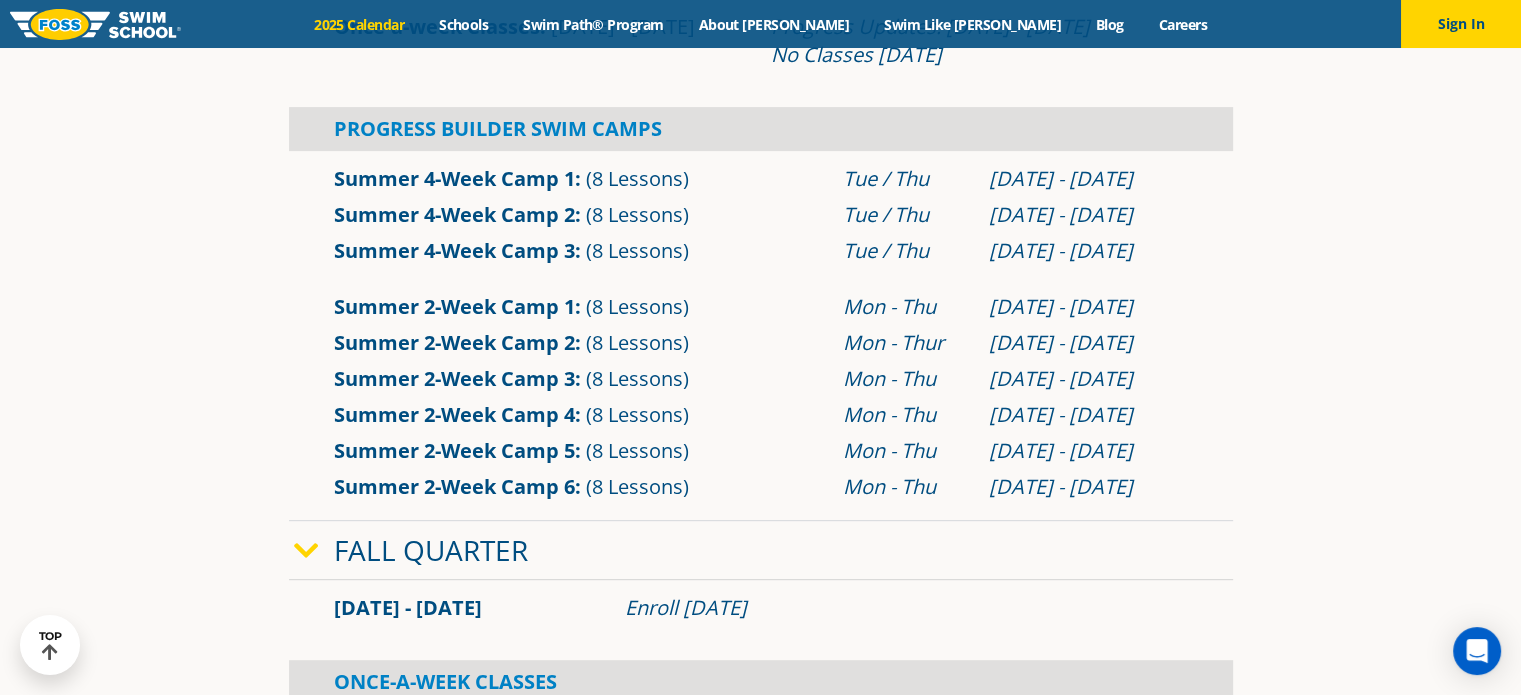 click on "Summer 2-Week Camp 4
(8 Lessons)
Mon - Thu
Jul 21 - Jul 31" at bounding box center (761, 415) 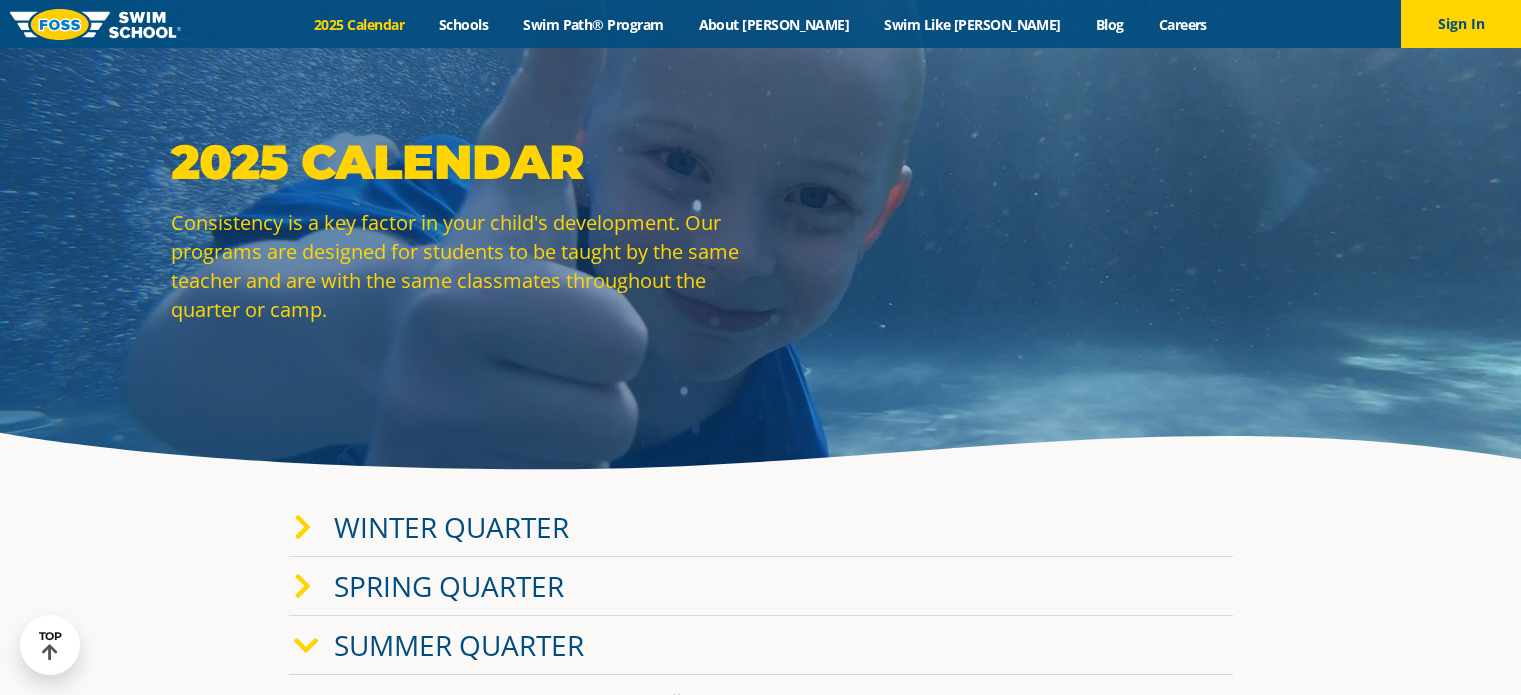 scroll, scrollTop: 800, scrollLeft: 0, axis: vertical 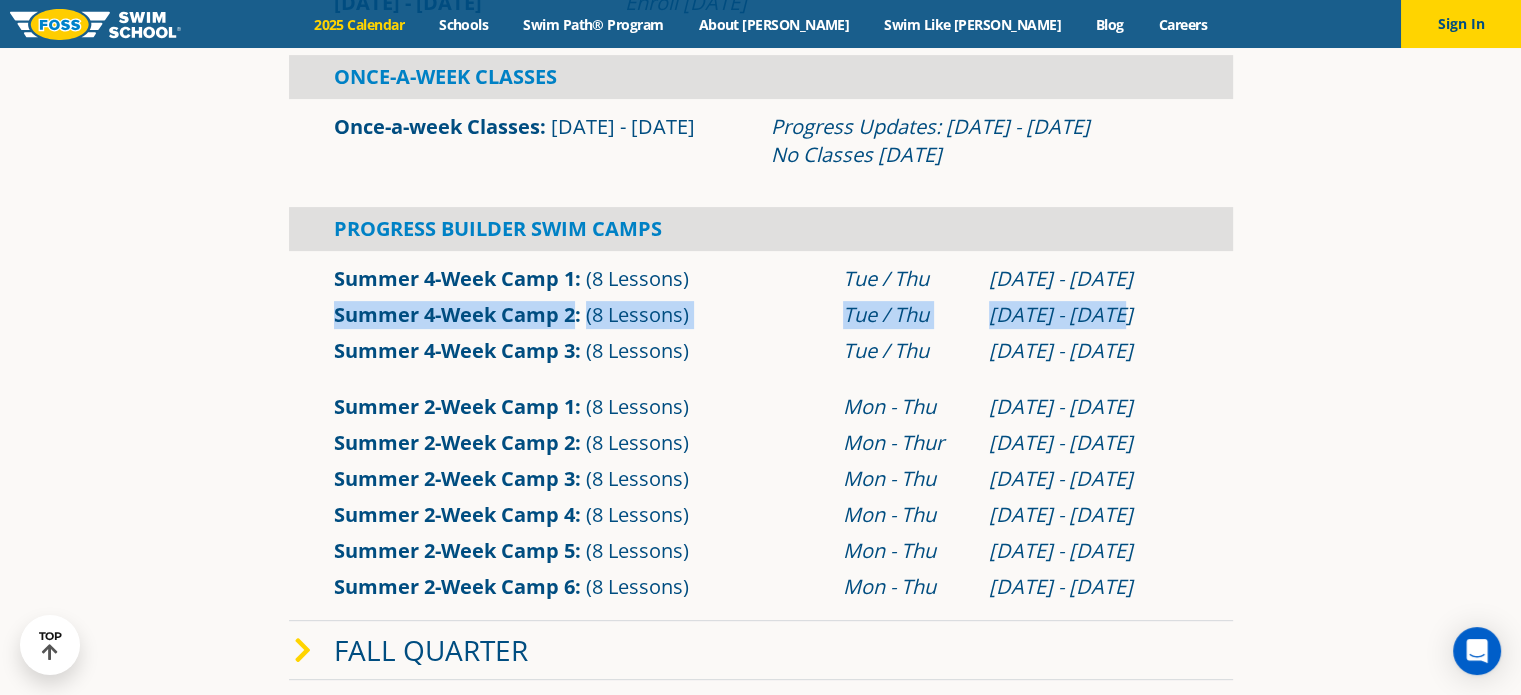 drag, startPoint x: 1103, startPoint y: 310, endPoint x: 304, endPoint y: 328, distance: 799.2027 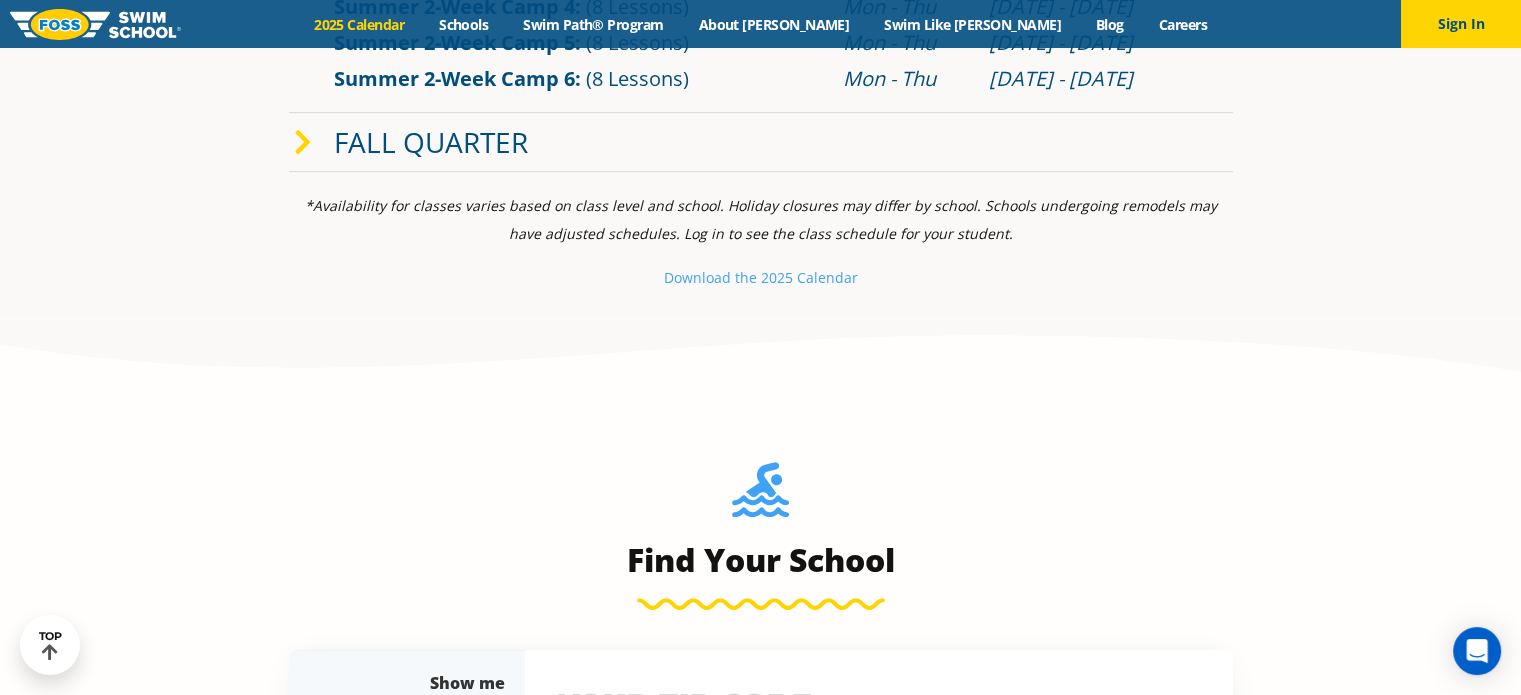 scroll, scrollTop: 1200, scrollLeft: 0, axis: vertical 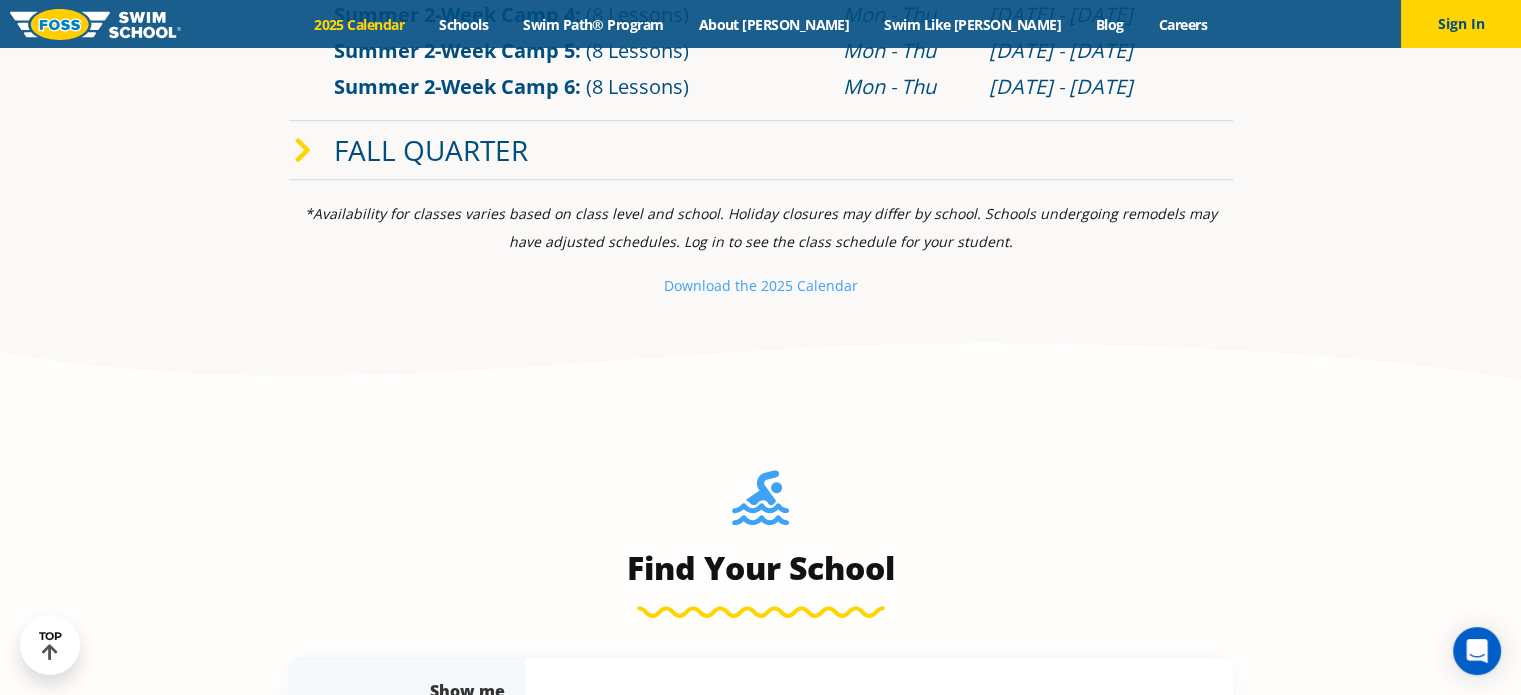 click on "Fall Quarter" at bounding box center (431, 150) 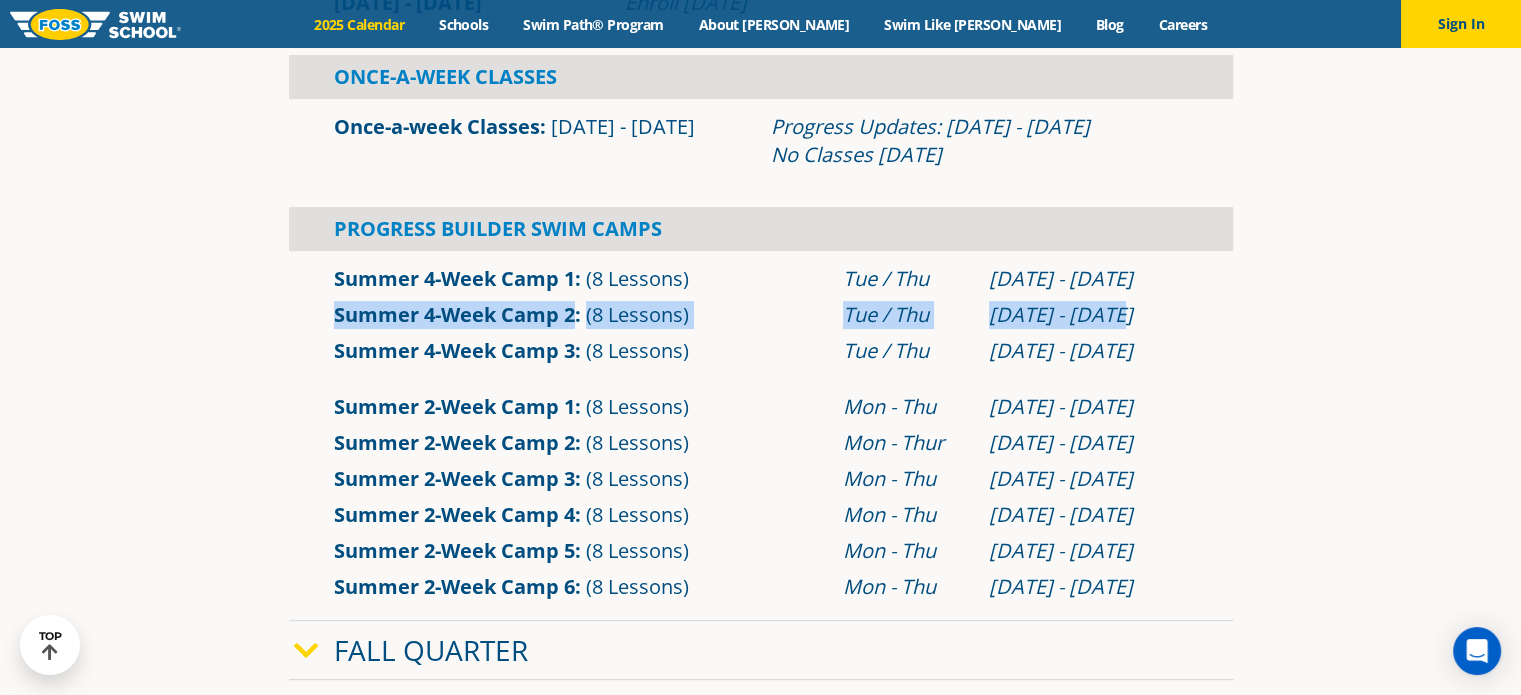 scroll, scrollTop: 800, scrollLeft: 0, axis: vertical 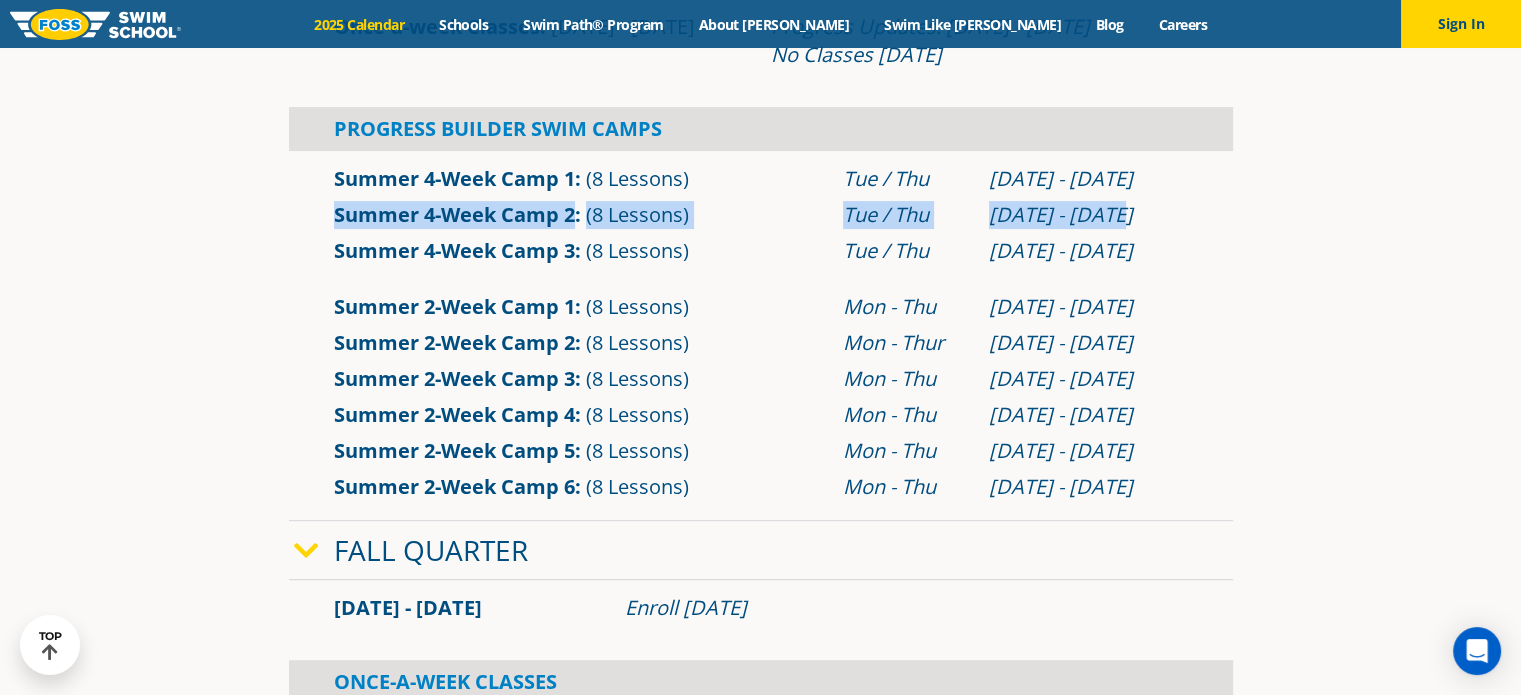 click on "Summer 4-Week Camp 2" at bounding box center (454, 214) 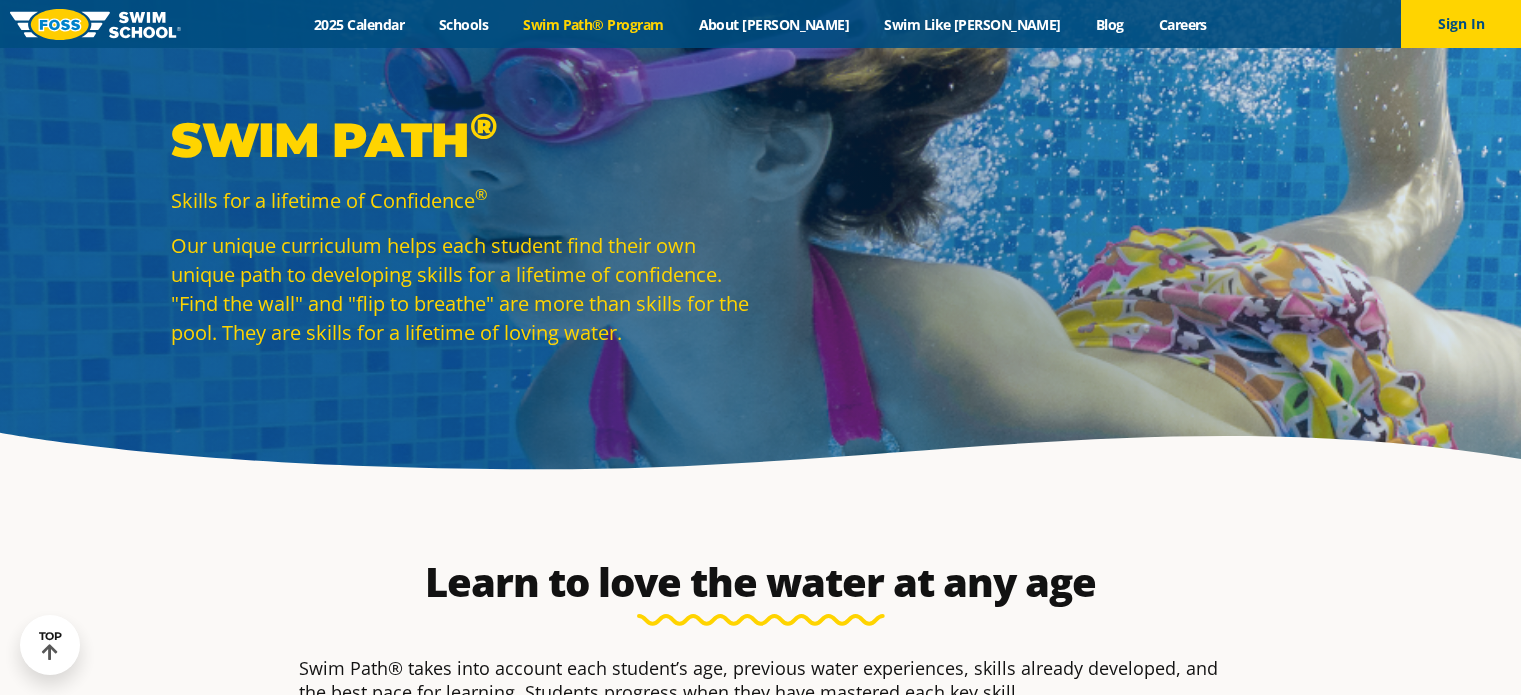 scroll, scrollTop: 400, scrollLeft: 0, axis: vertical 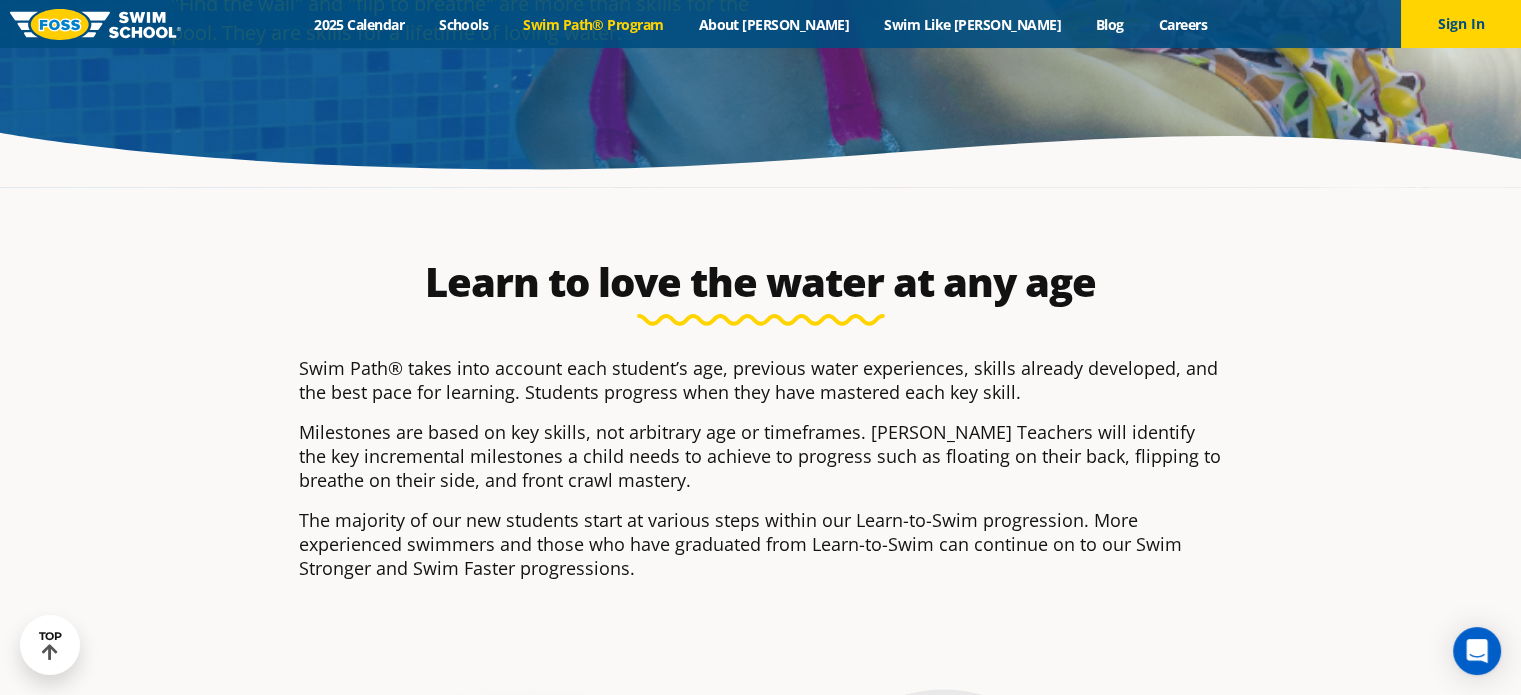 click on "Swim Path® Program" at bounding box center (593, 24) 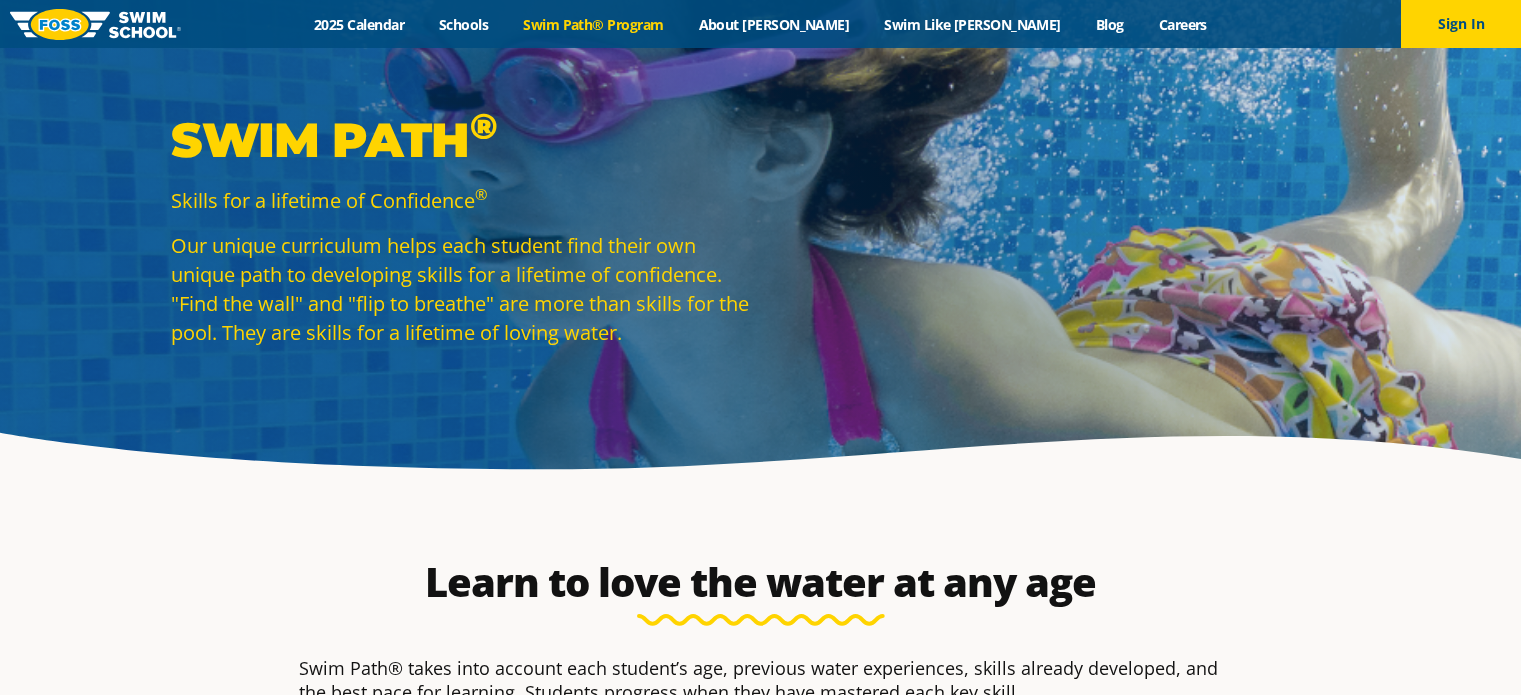 scroll, scrollTop: 190, scrollLeft: 0, axis: vertical 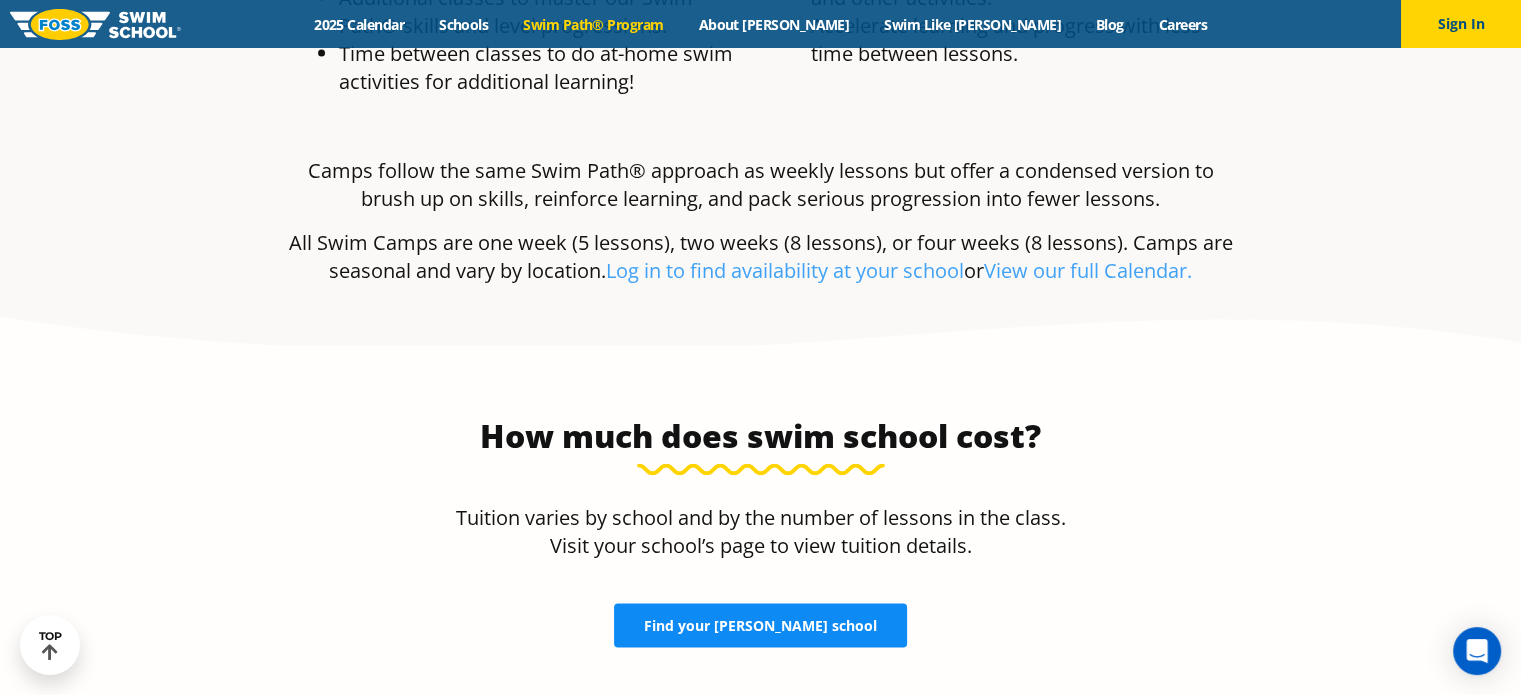 click on "Find your [PERSON_NAME] school" at bounding box center (760, 626) 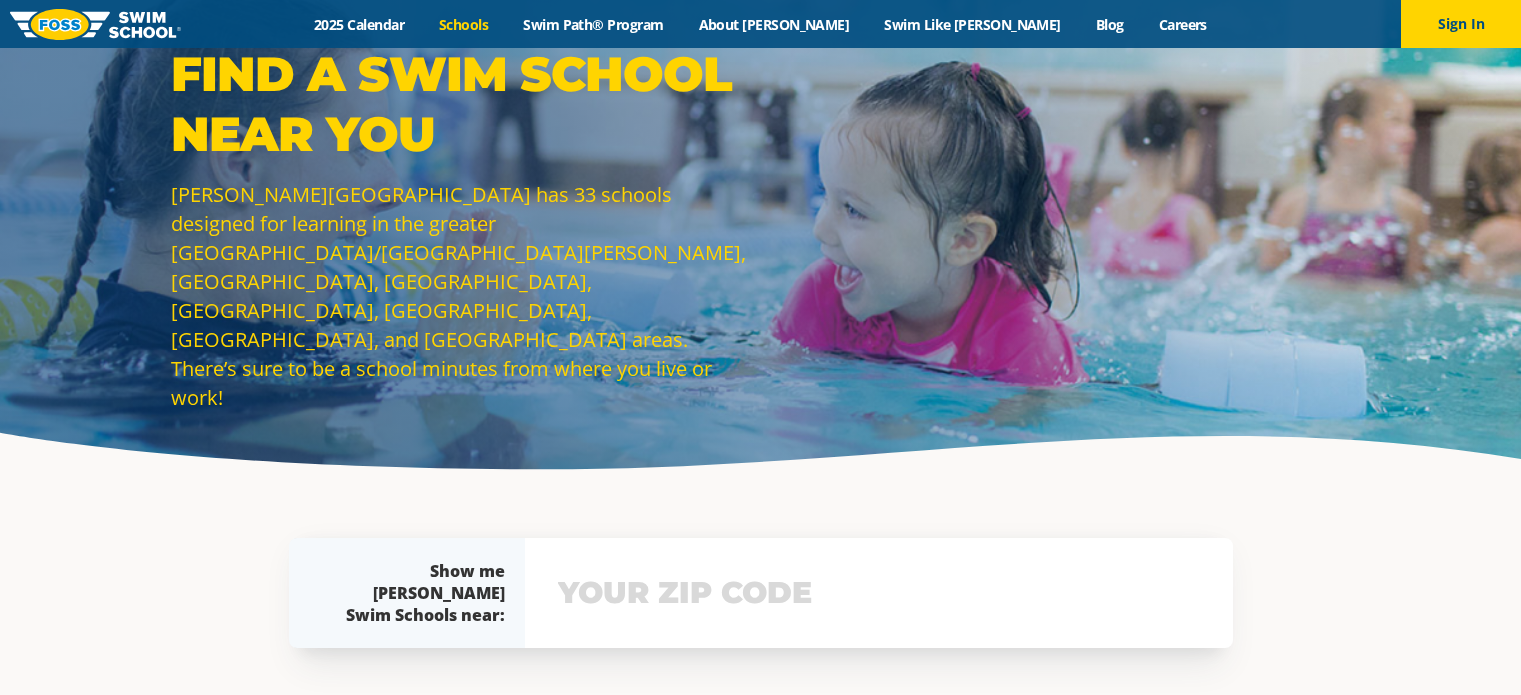 scroll, scrollTop: 232, scrollLeft: 0, axis: vertical 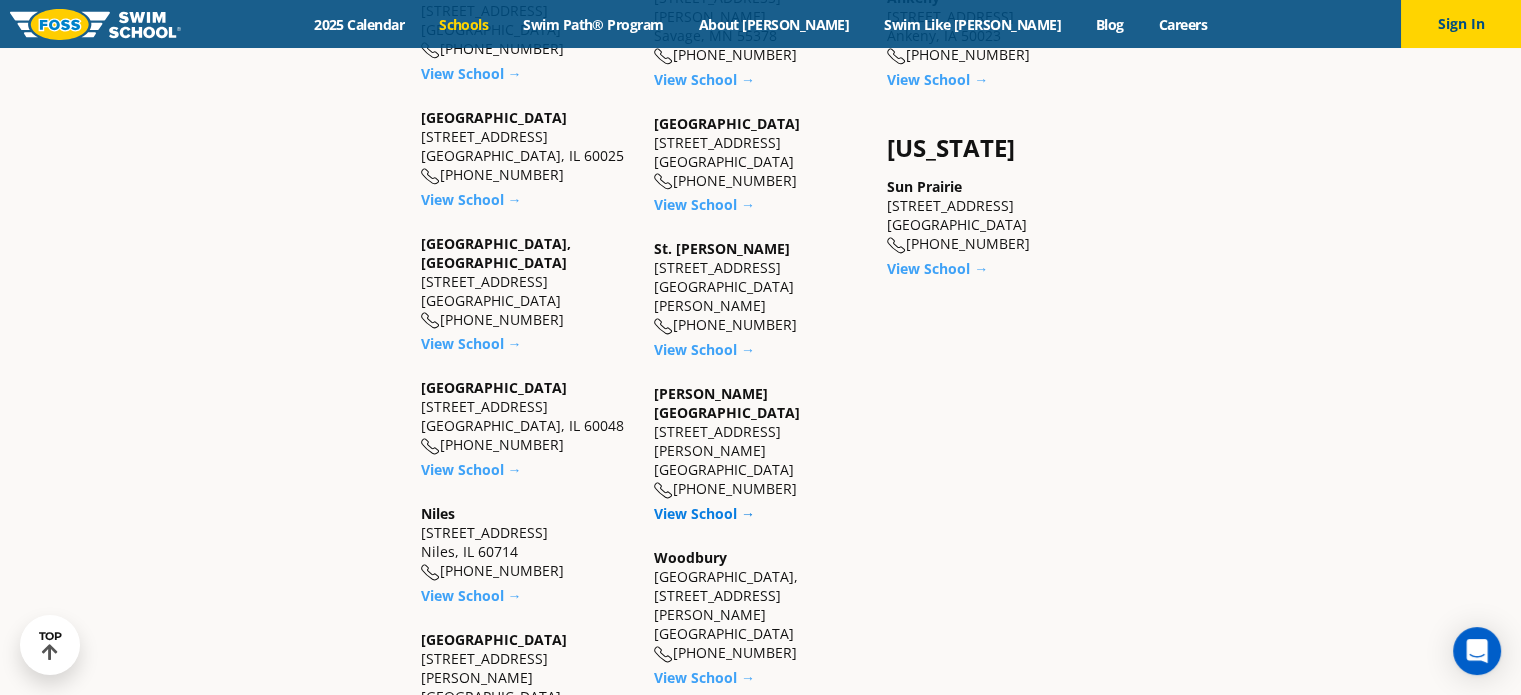 click on "View School →" at bounding box center [704, 513] 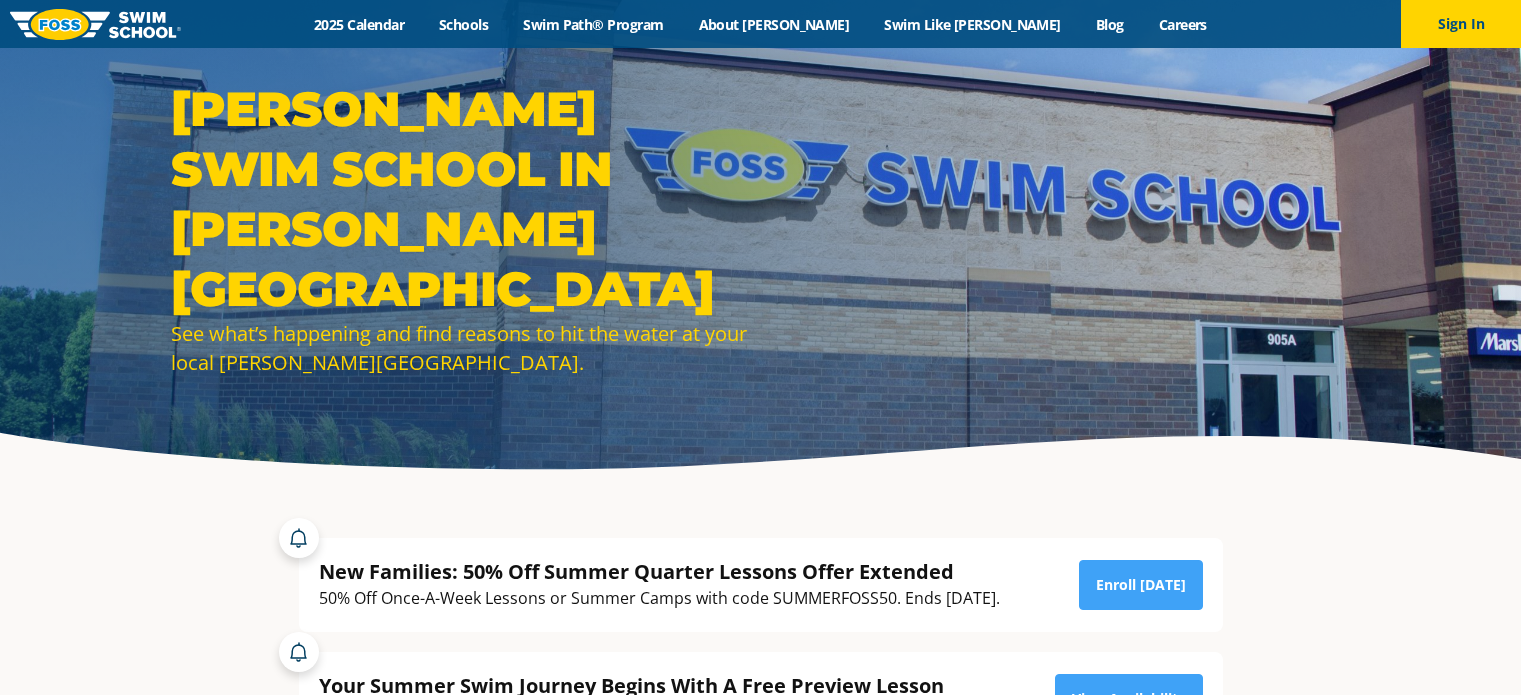 scroll, scrollTop: 200, scrollLeft: 0, axis: vertical 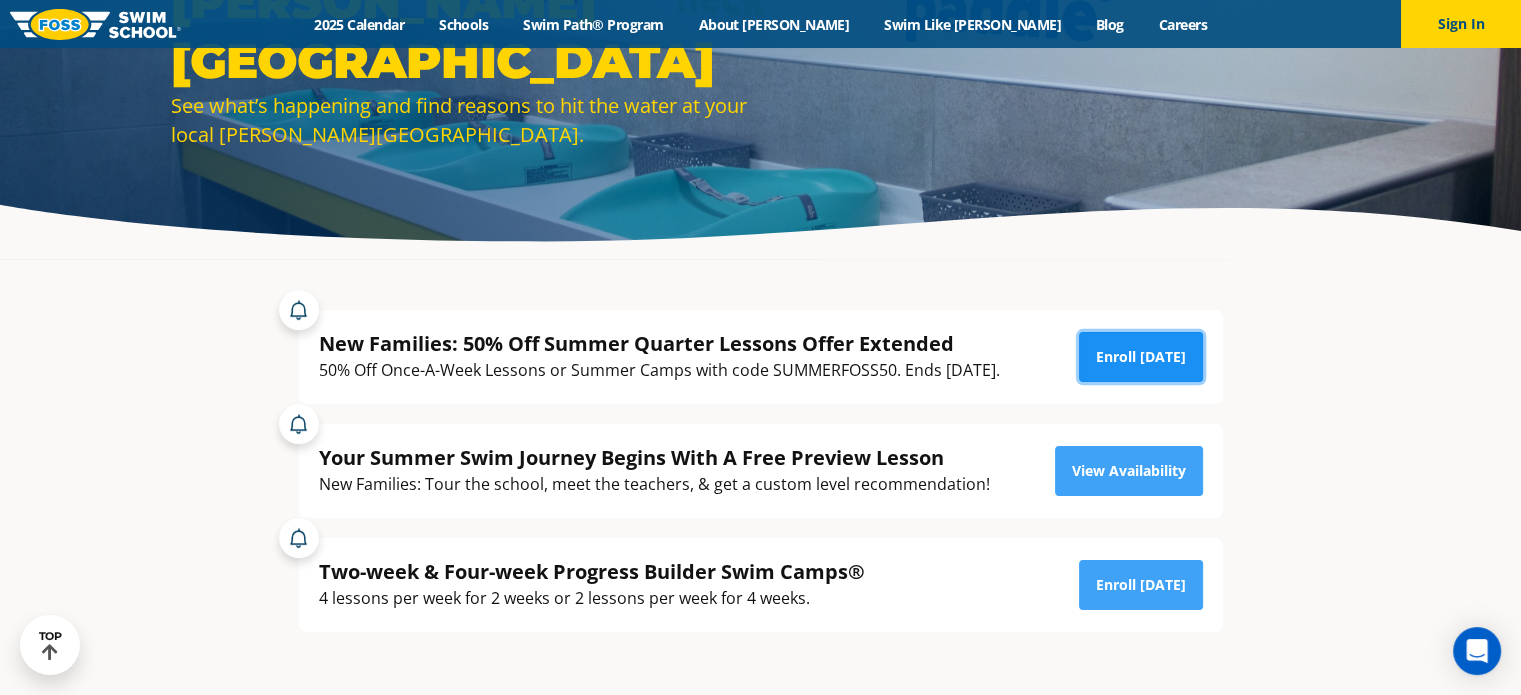 click on "Enroll Today" at bounding box center (1141, 357) 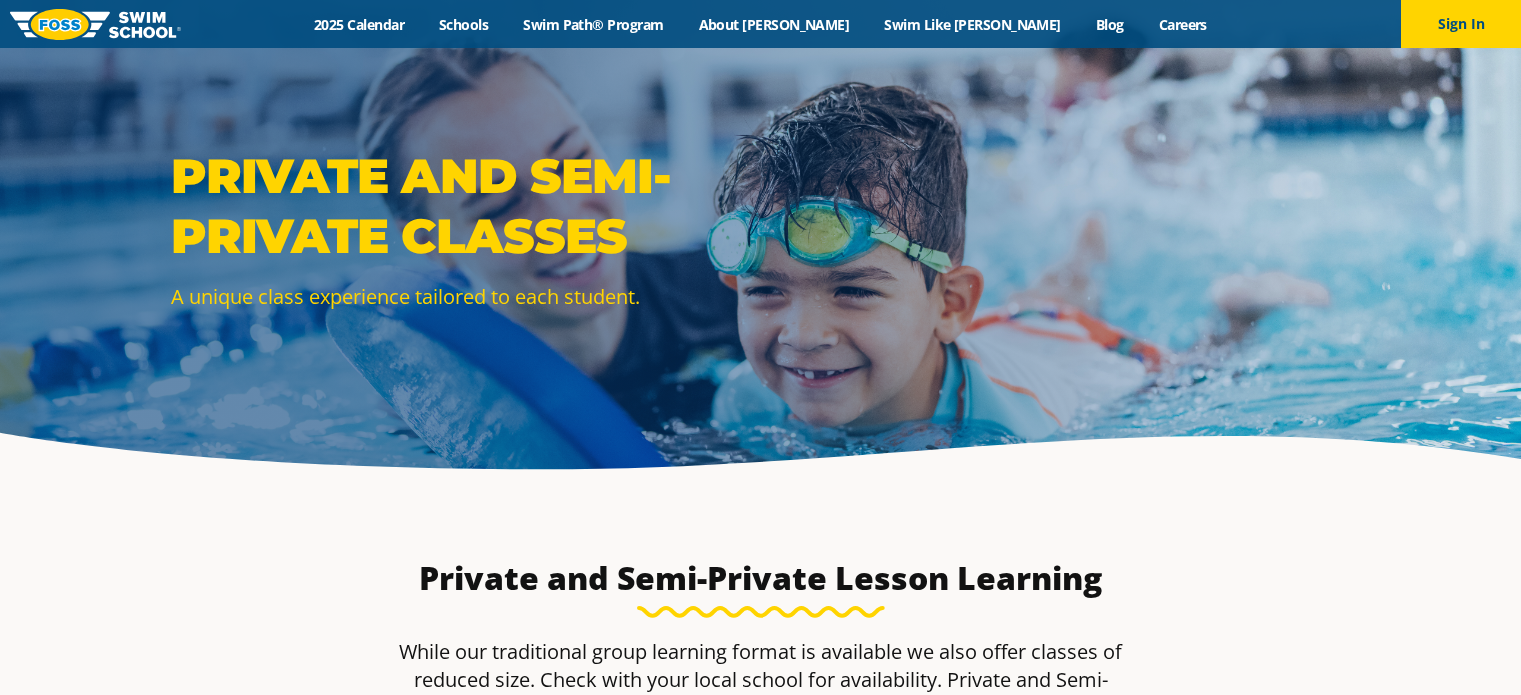 scroll, scrollTop: 0, scrollLeft: 0, axis: both 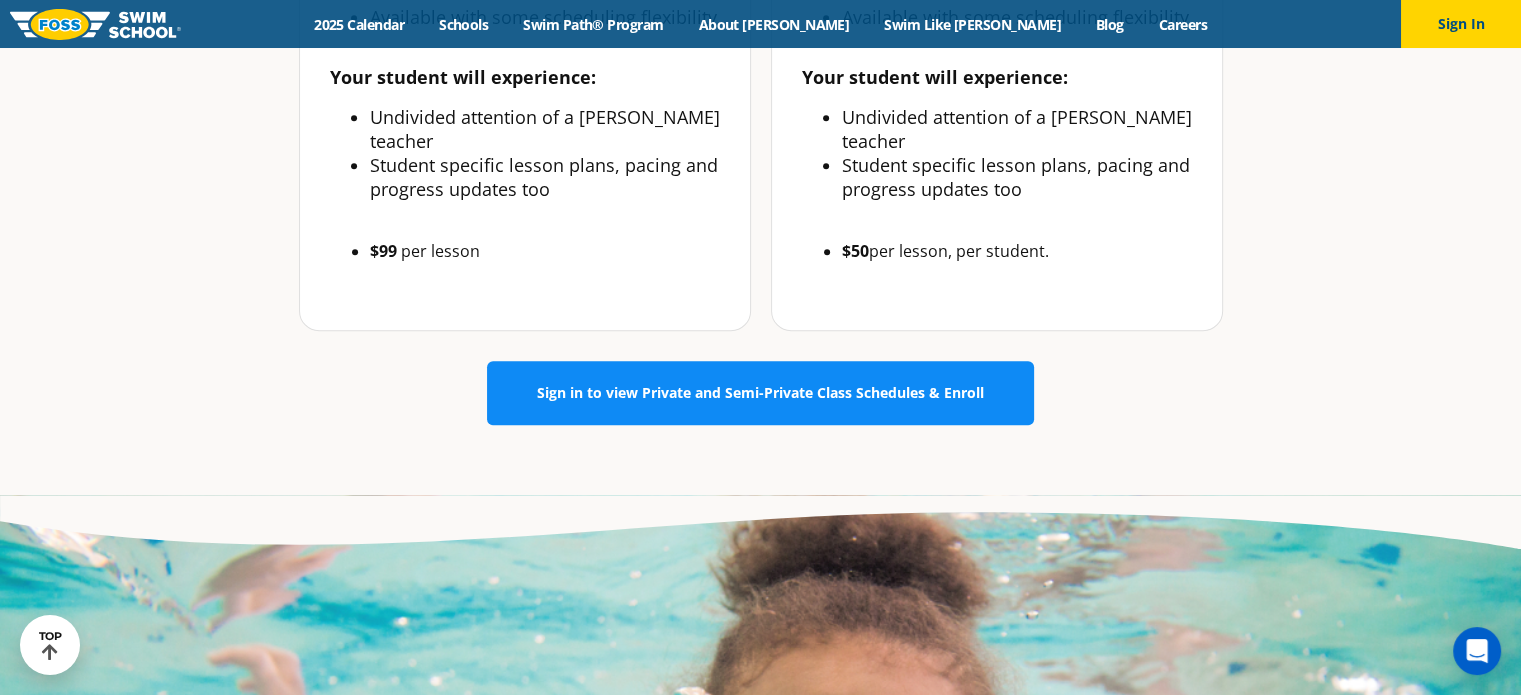 click on "Sign in to view Private and Semi-Private Class Schedules & Enroll" at bounding box center [760, 393] 